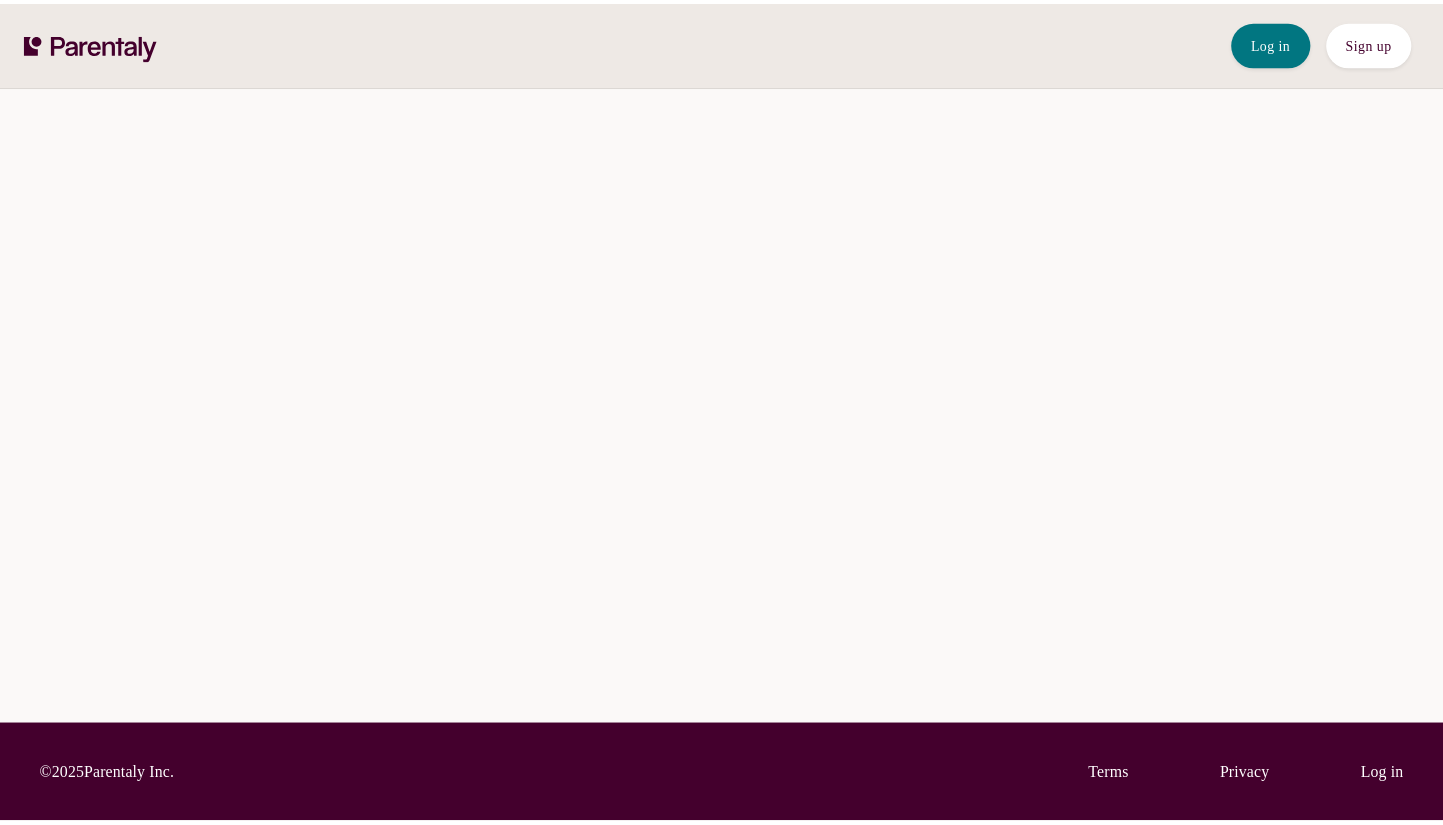 scroll, scrollTop: 0, scrollLeft: 0, axis: both 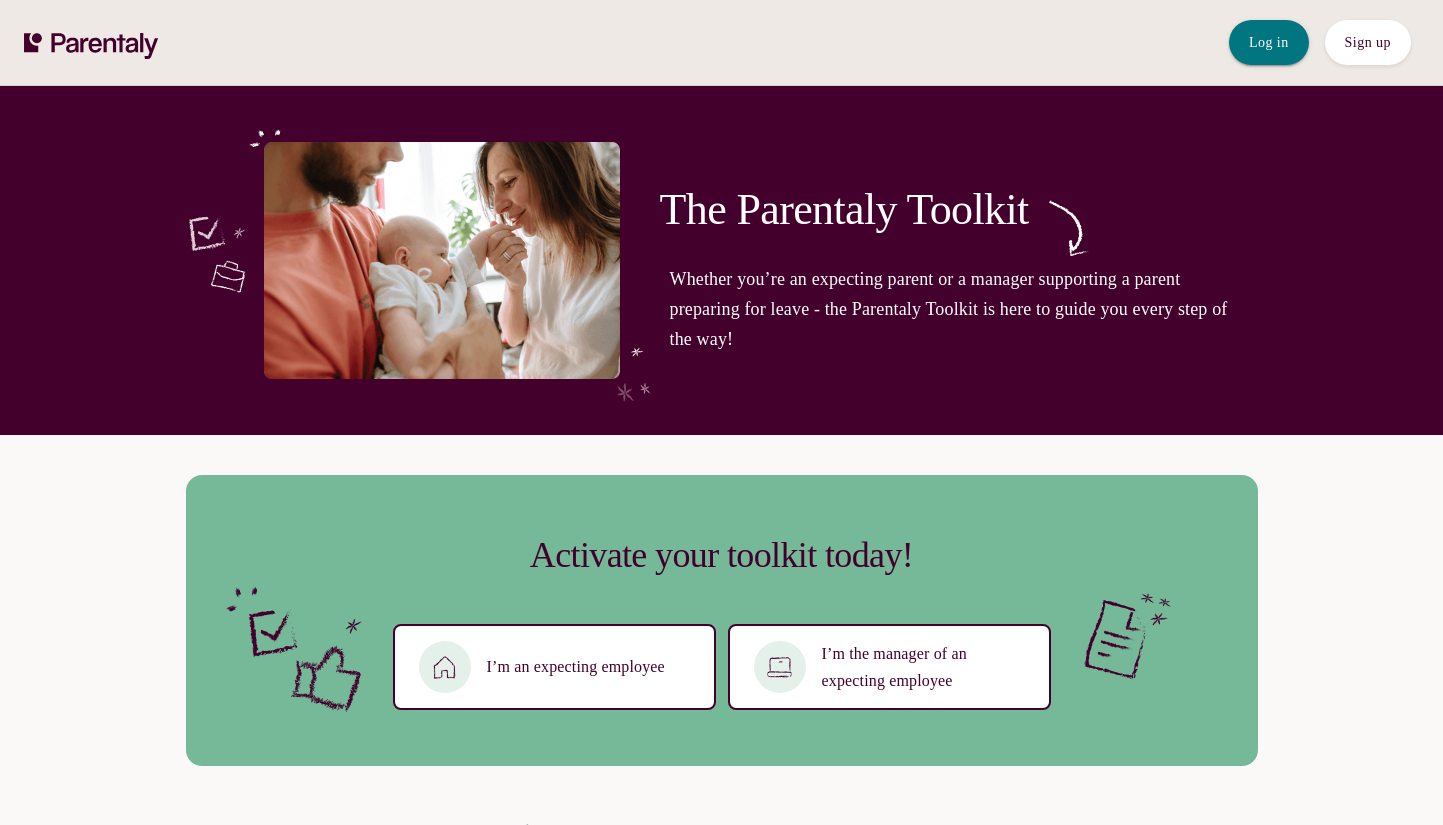 click on "Log in" at bounding box center (1269, 42) 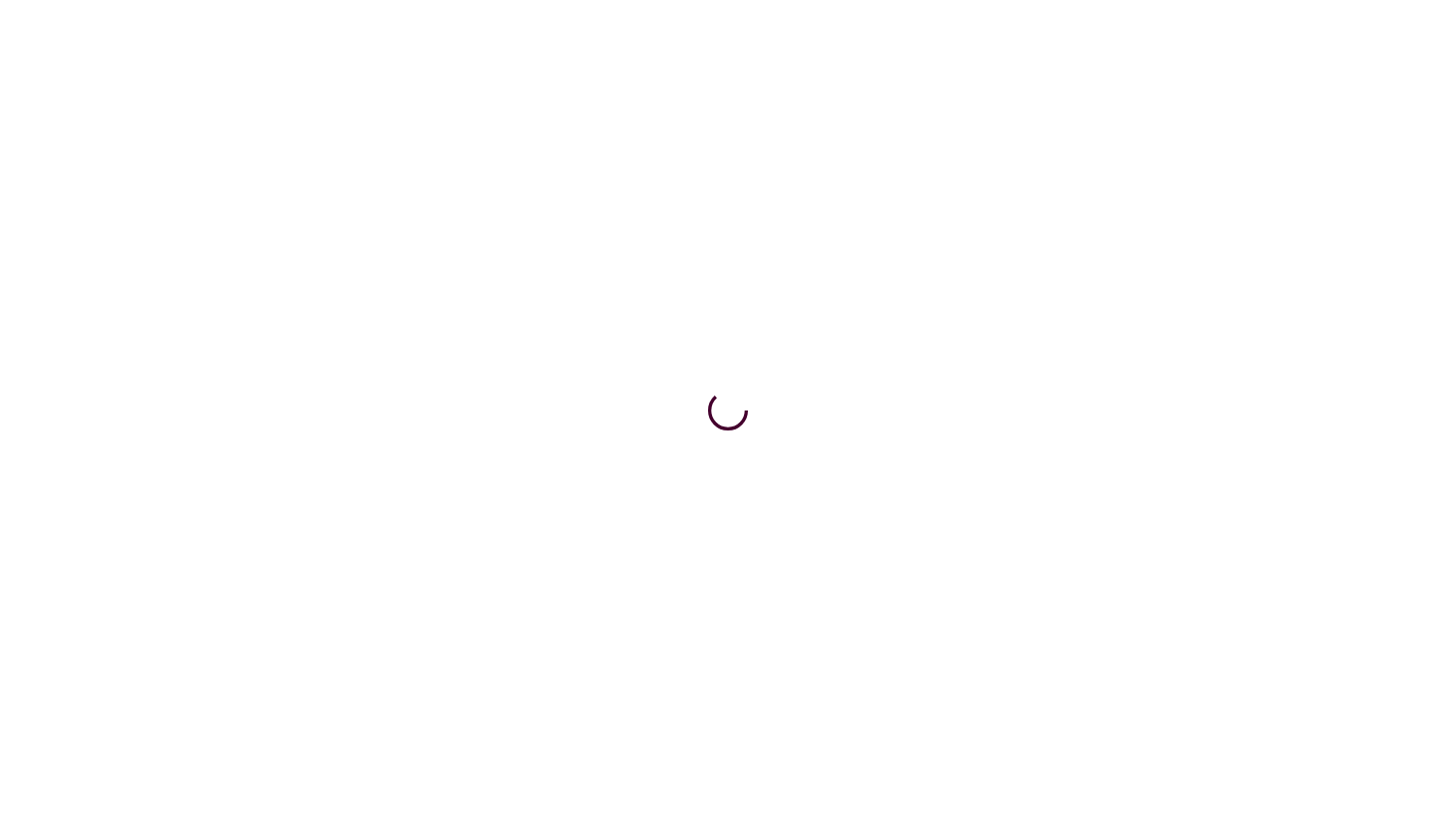 scroll, scrollTop: 0, scrollLeft: 0, axis: both 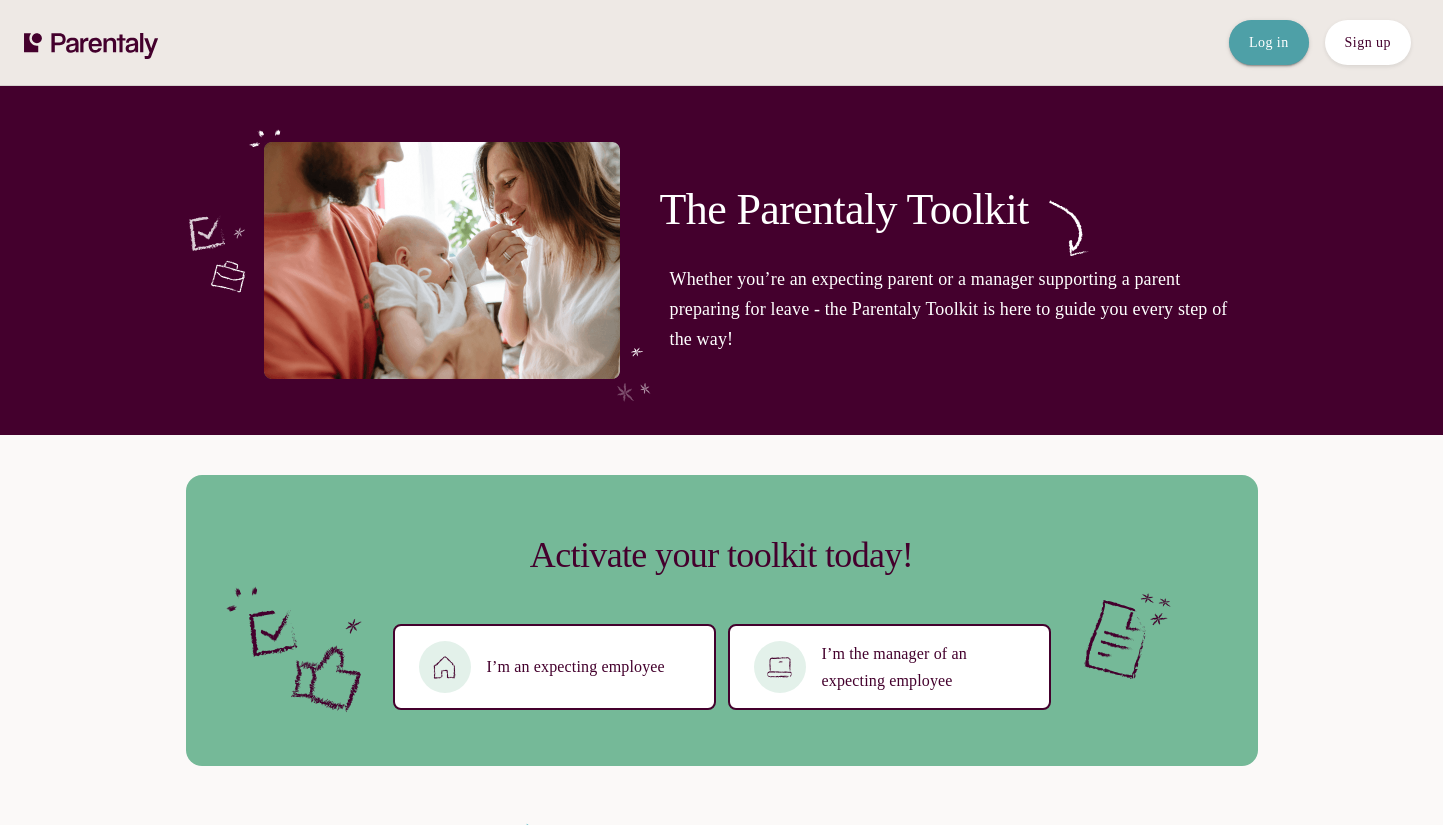 click on "Log in" at bounding box center [1269, 42] 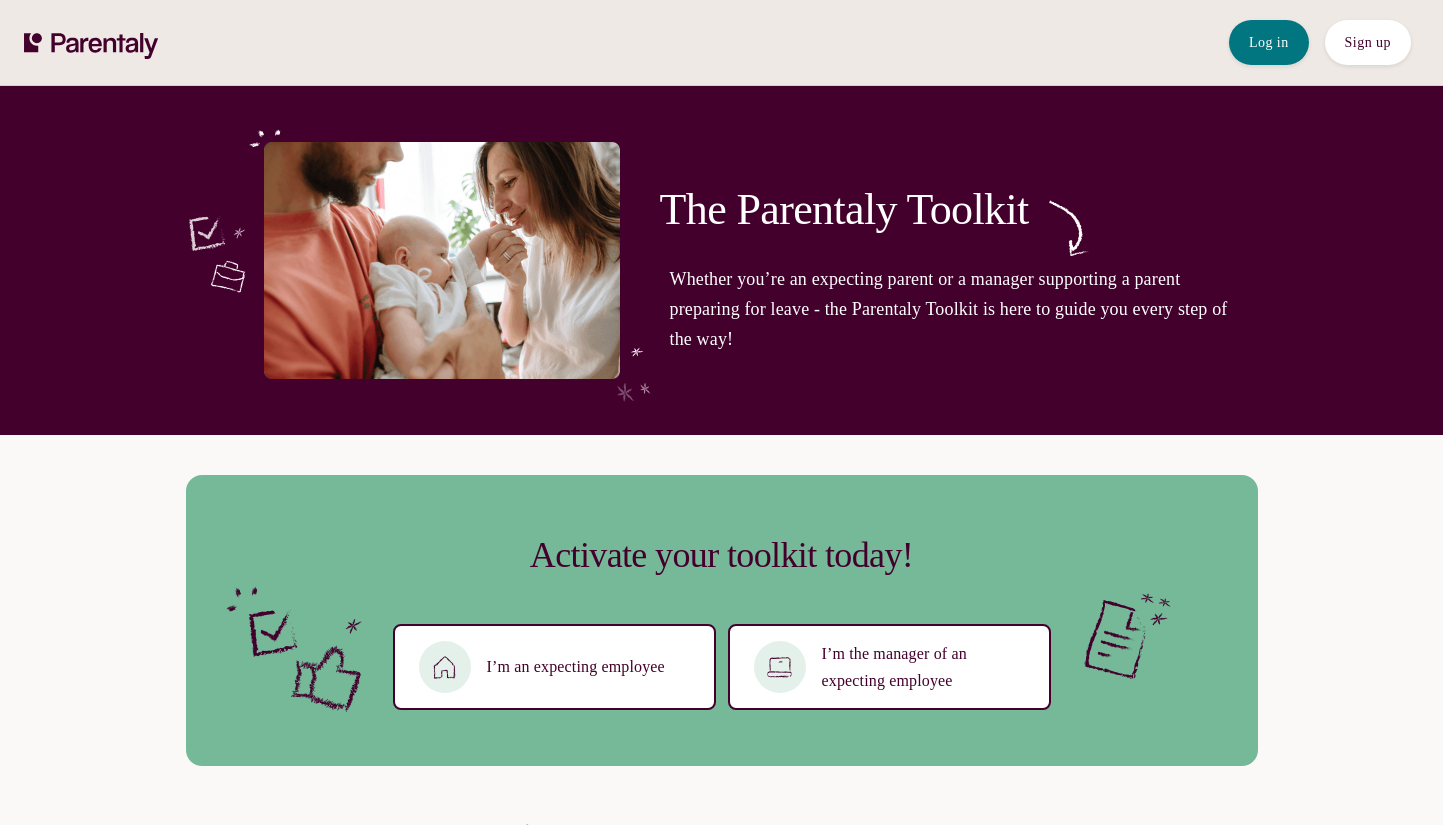 click on "Sign up" at bounding box center [1368, 42] 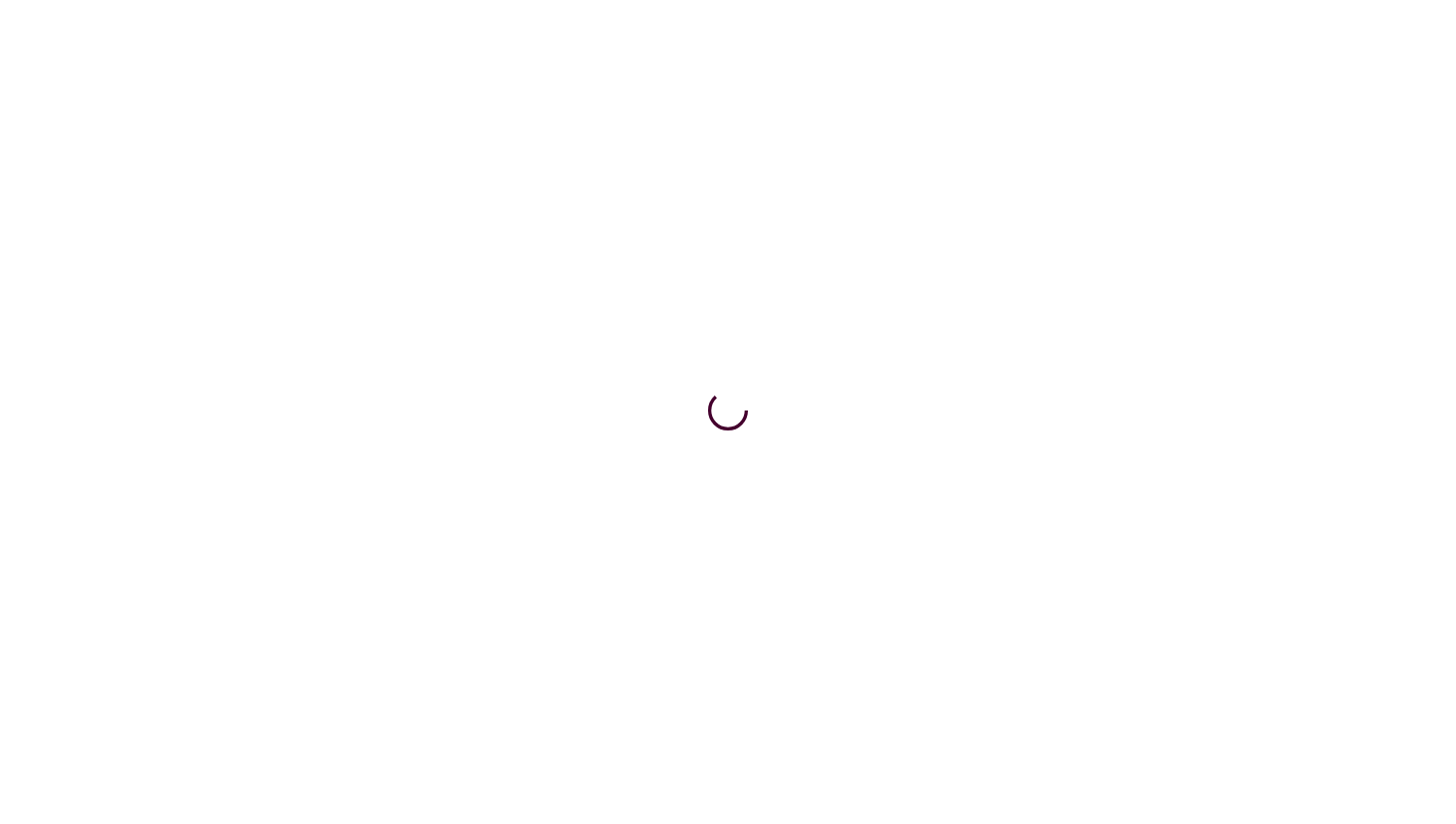 scroll, scrollTop: 0, scrollLeft: 0, axis: both 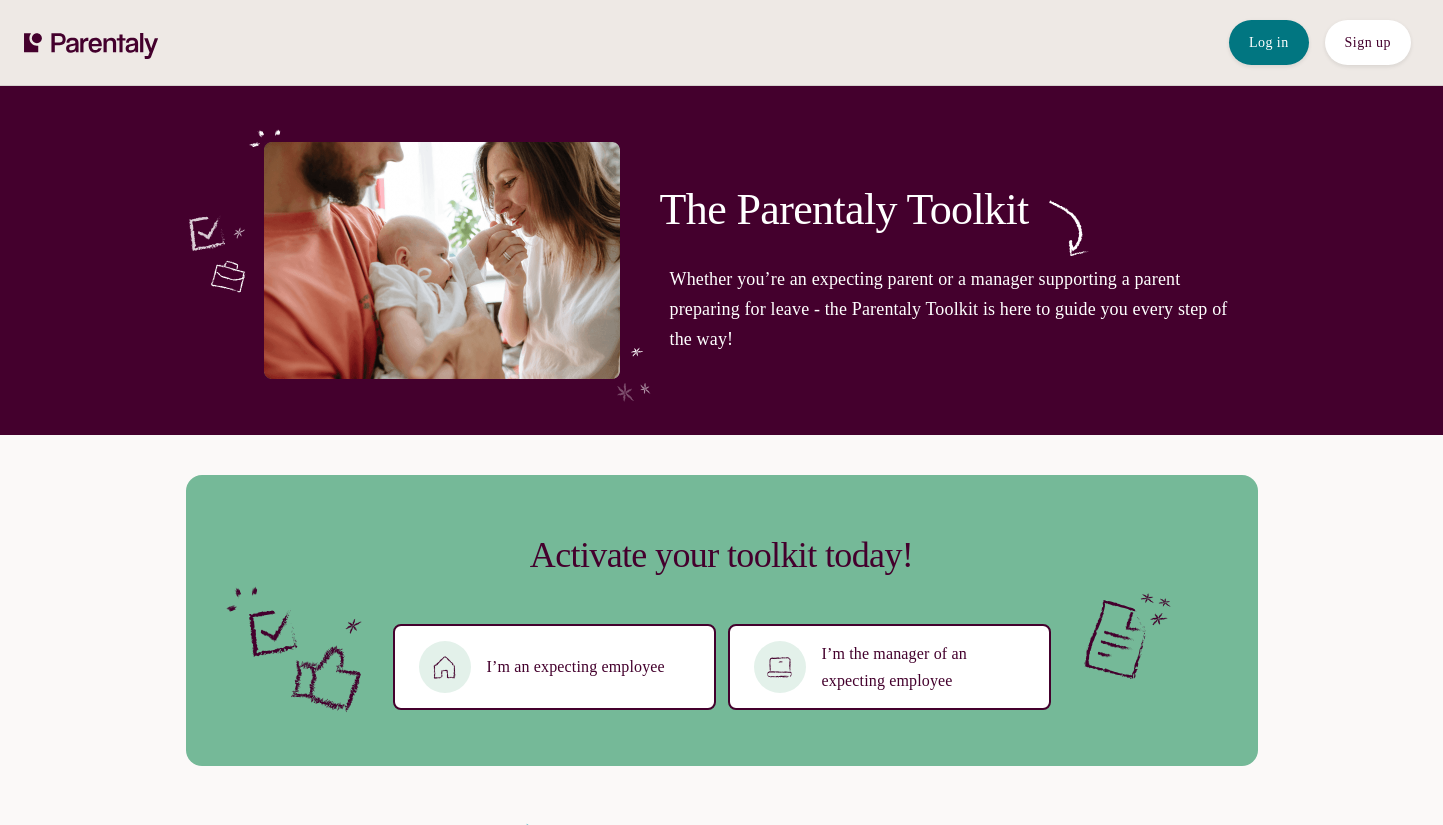 click on "Sign up" at bounding box center (1368, 42) 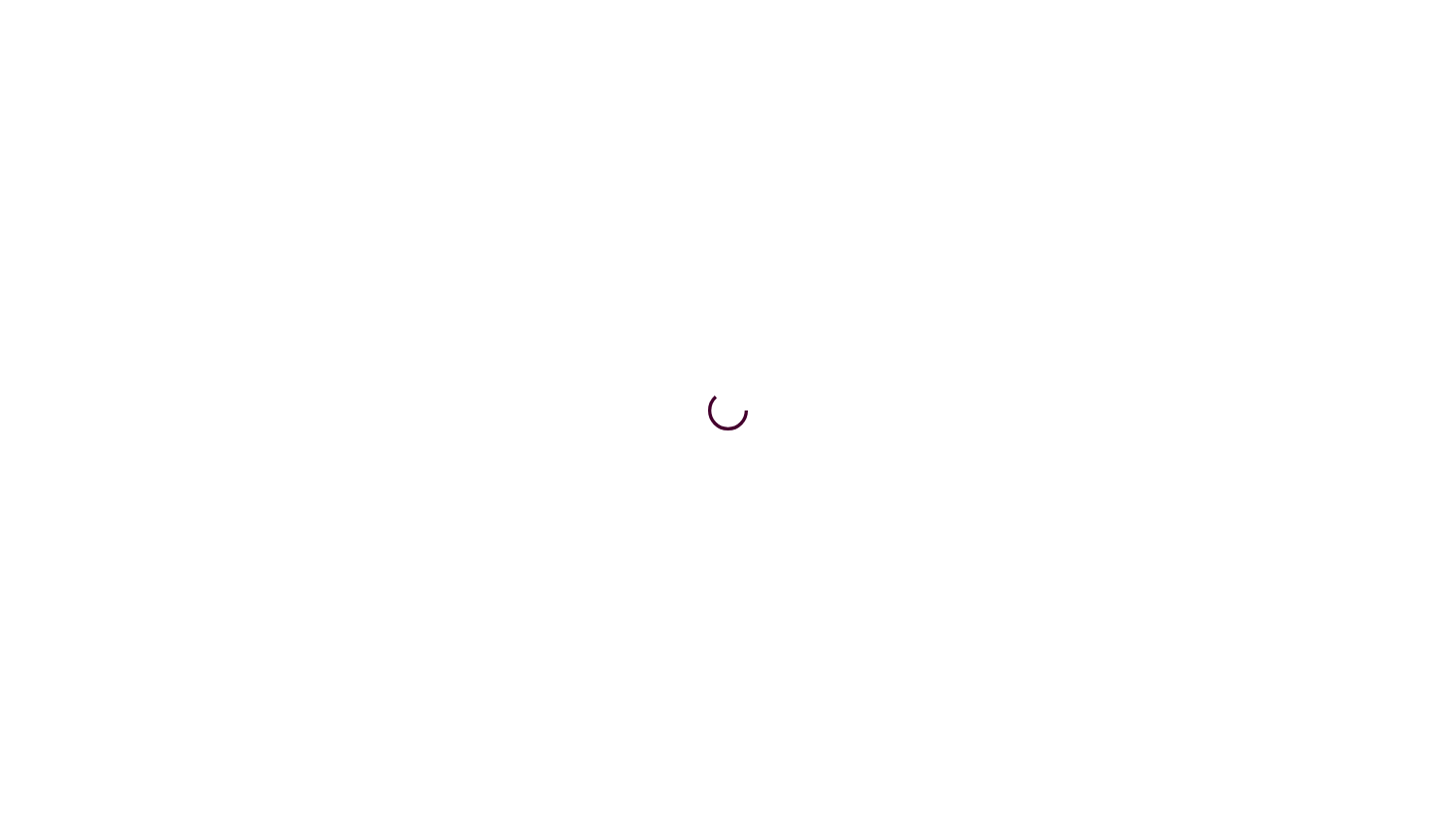 scroll, scrollTop: 0, scrollLeft: 0, axis: both 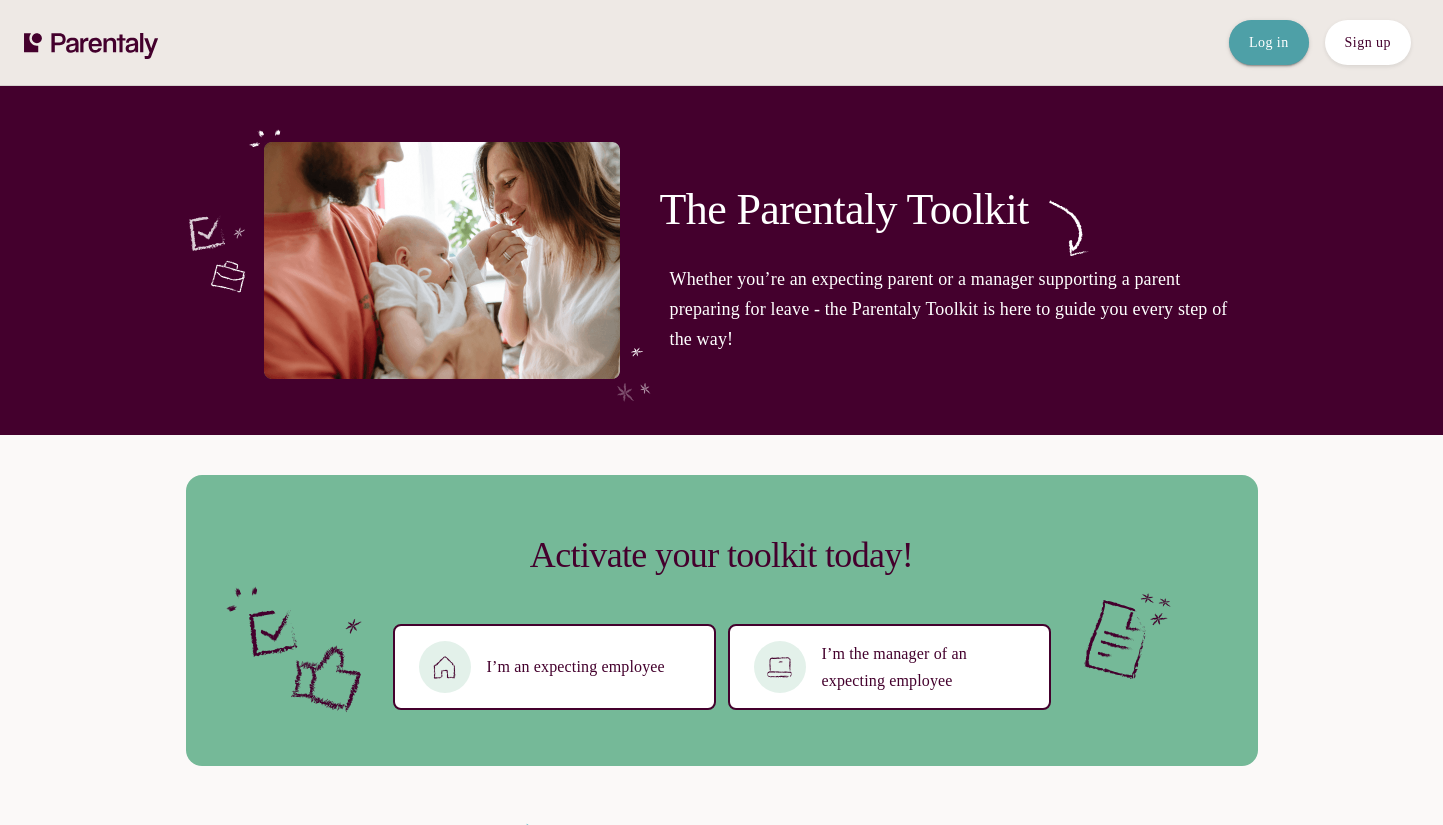 click on "Log in" at bounding box center (1269, 42) 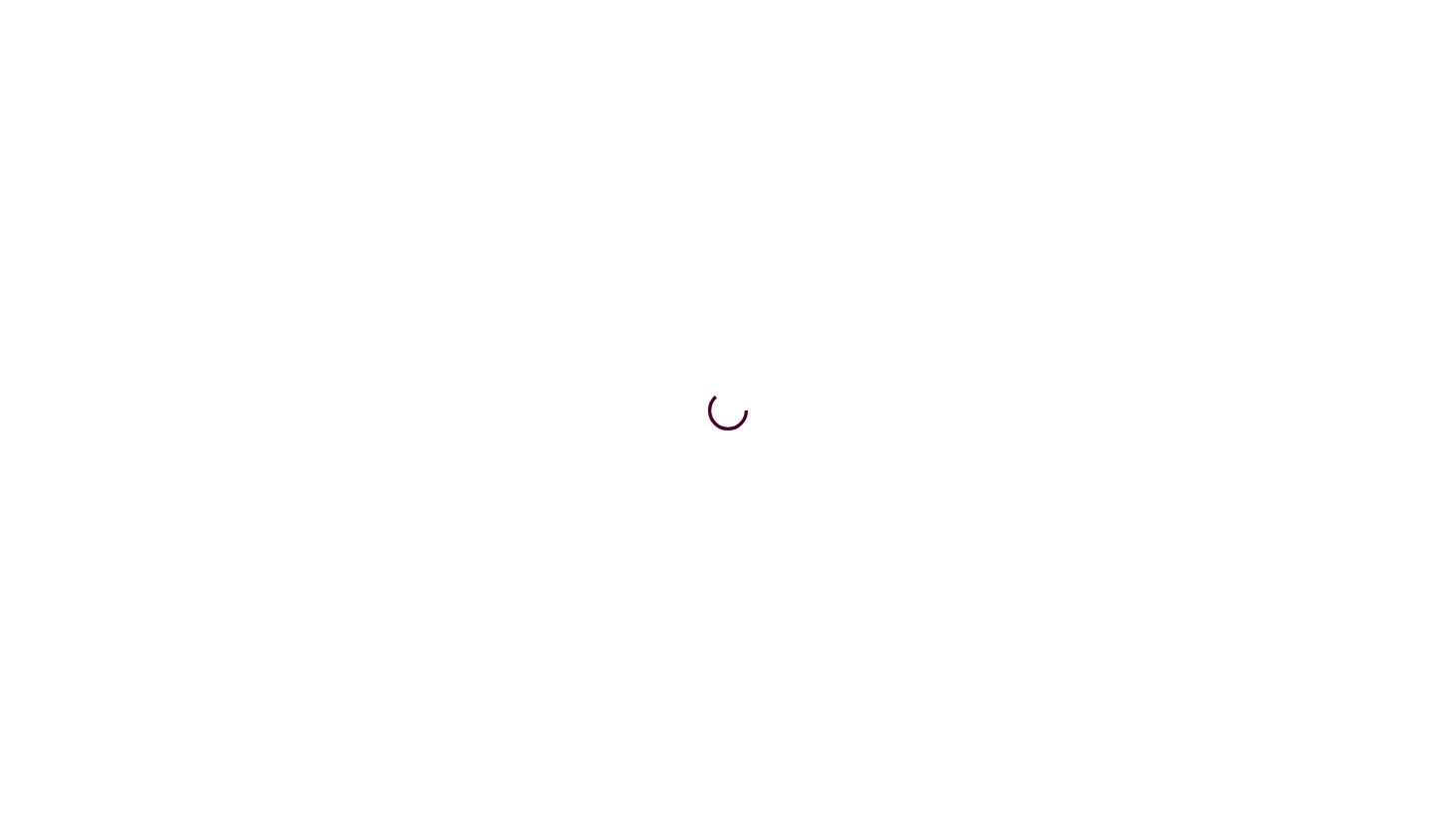scroll, scrollTop: 0, scrollLeft: 0, axis: both 